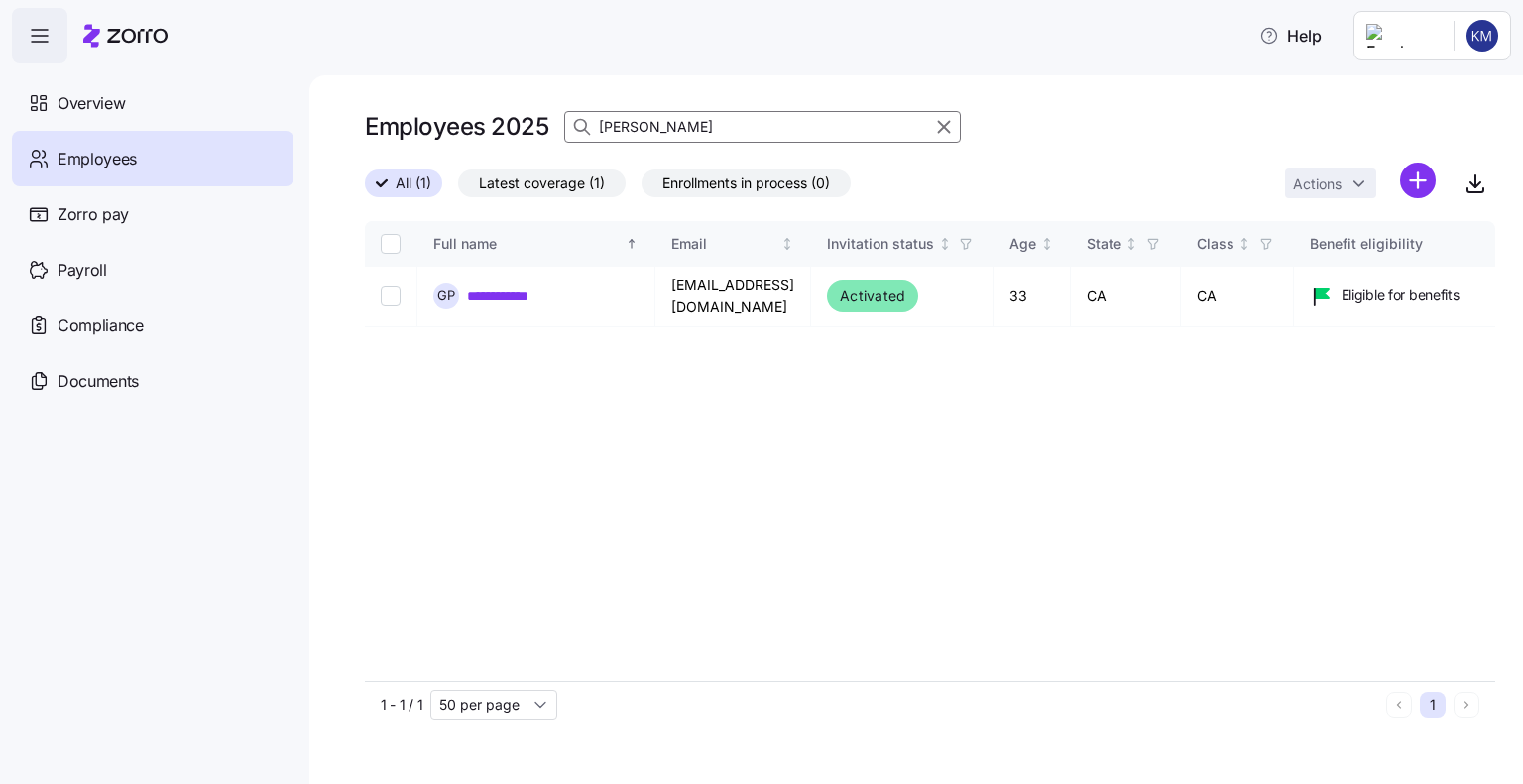 scroll, scrollTop: 0, scrollLeft: 0, axis: both 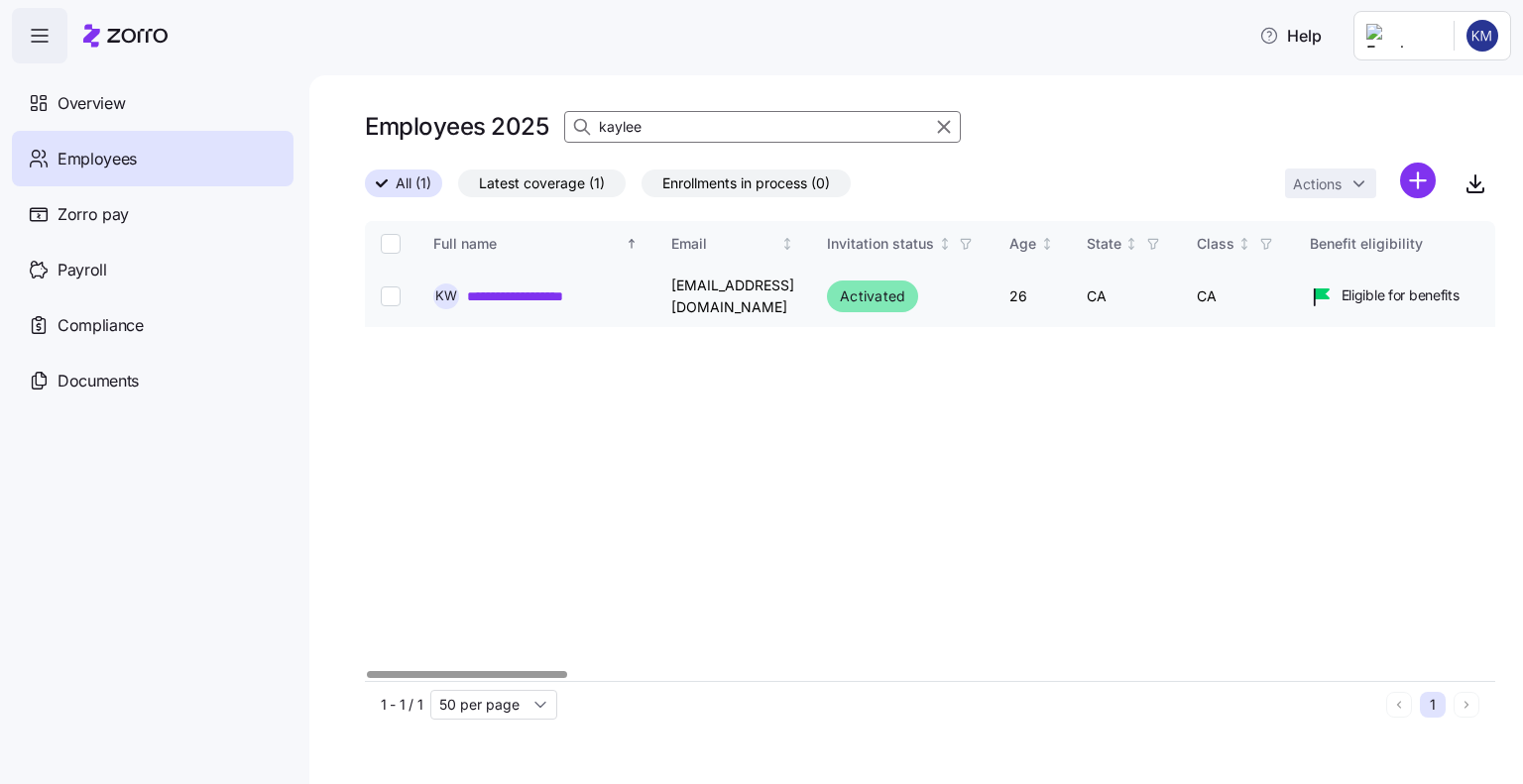 type on "kaylee" 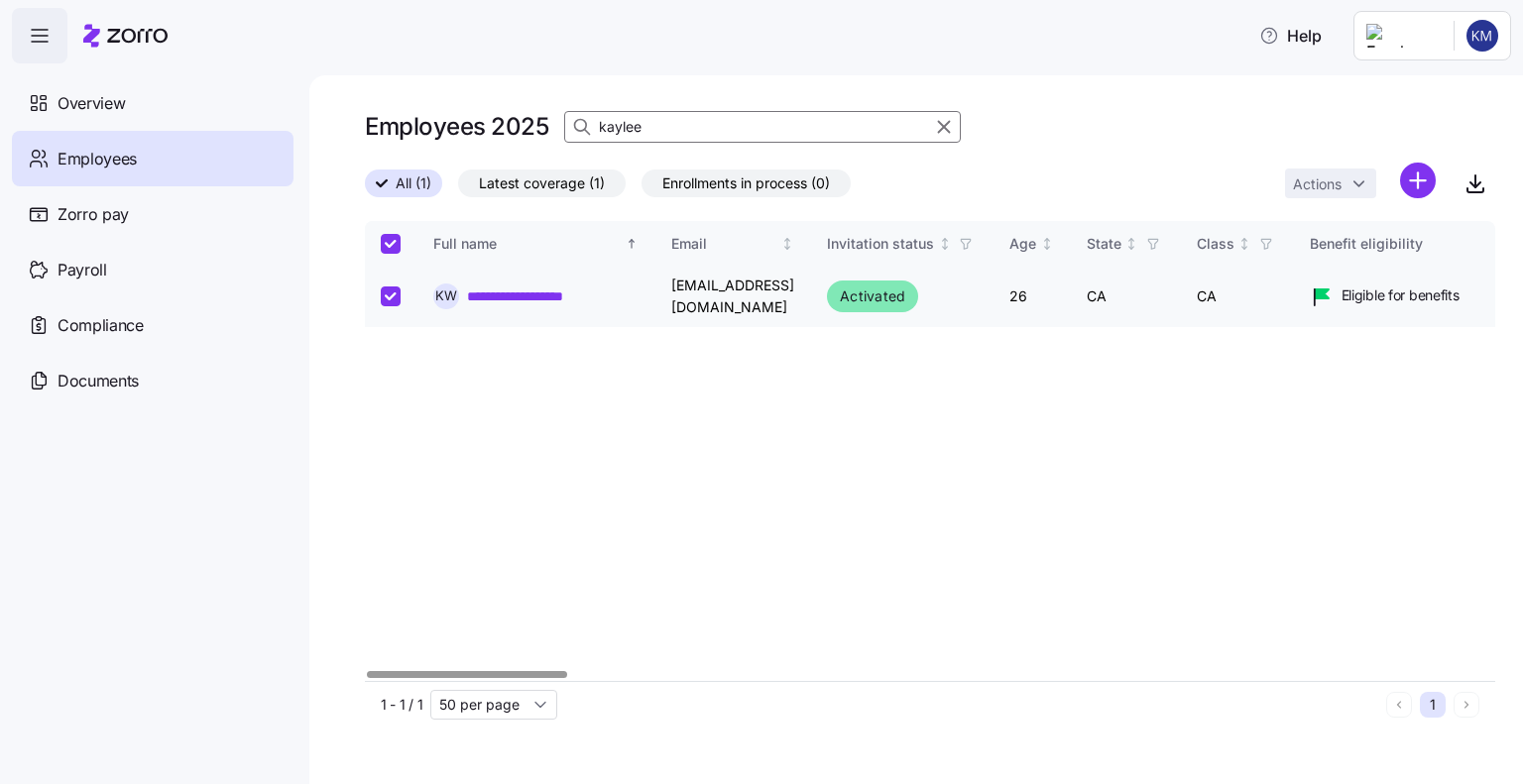 checkbox on "true" 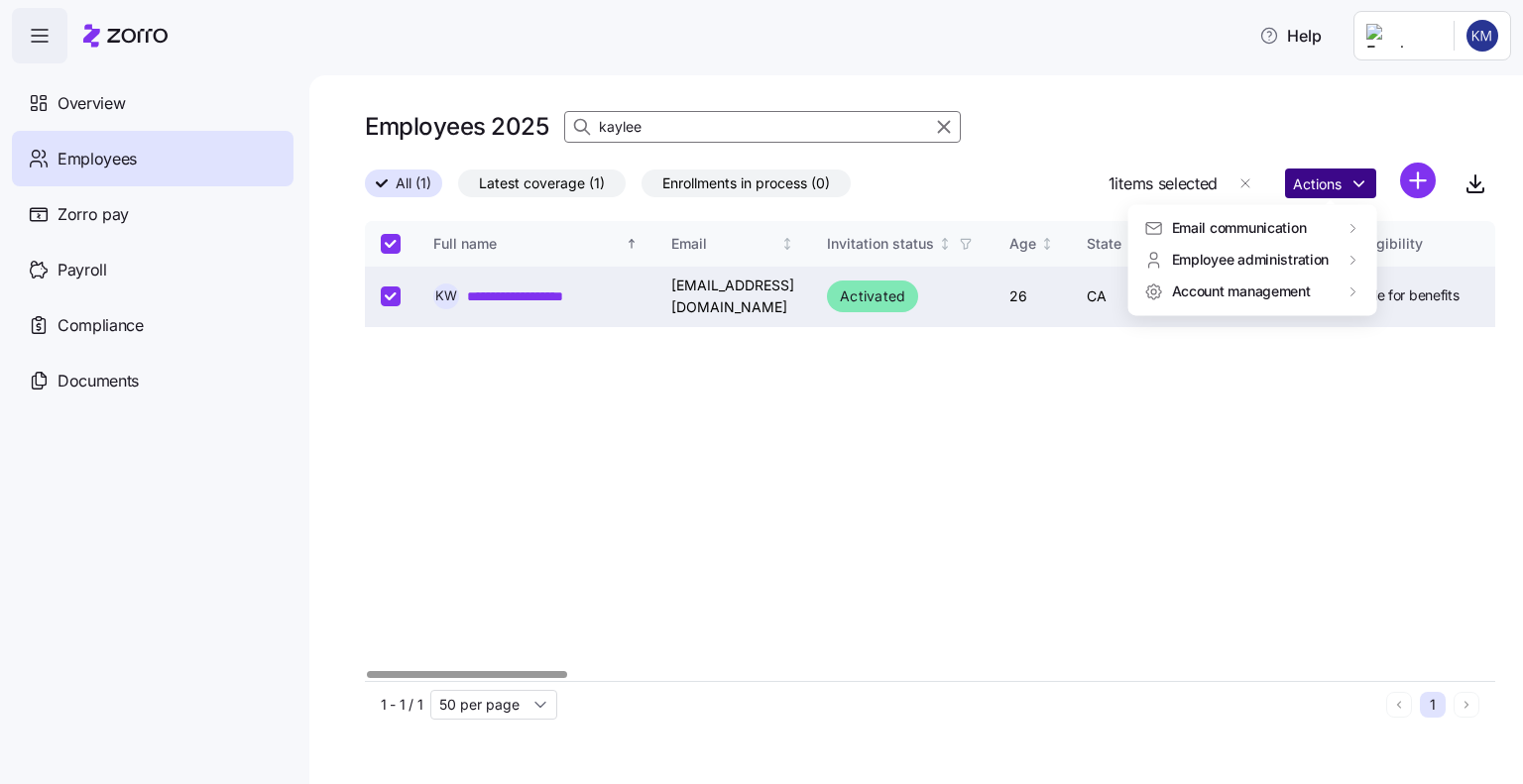 click on "**********" at bounding box center [762, 386] 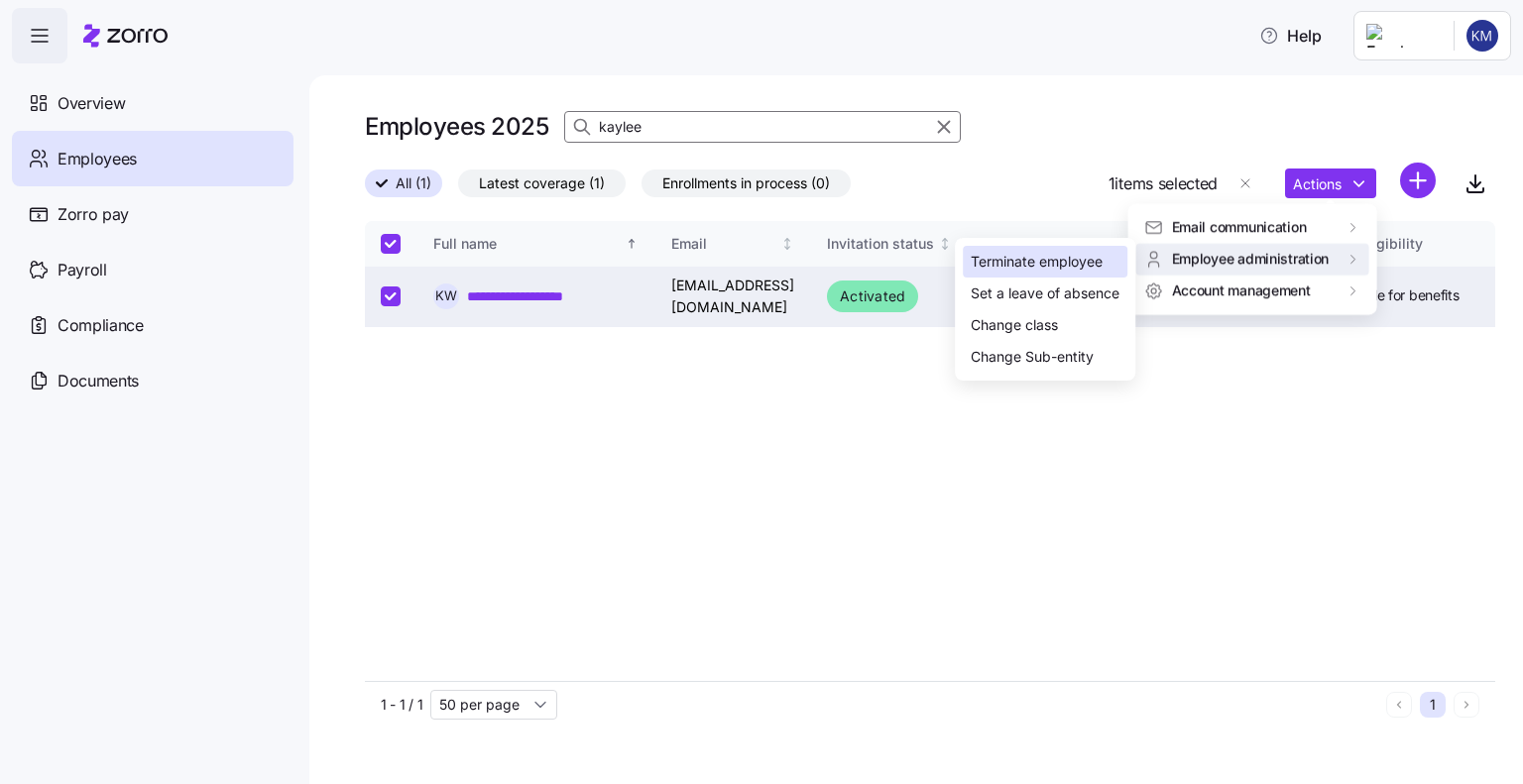 click on "Terminate employee" at bounding box center (1036, 262) 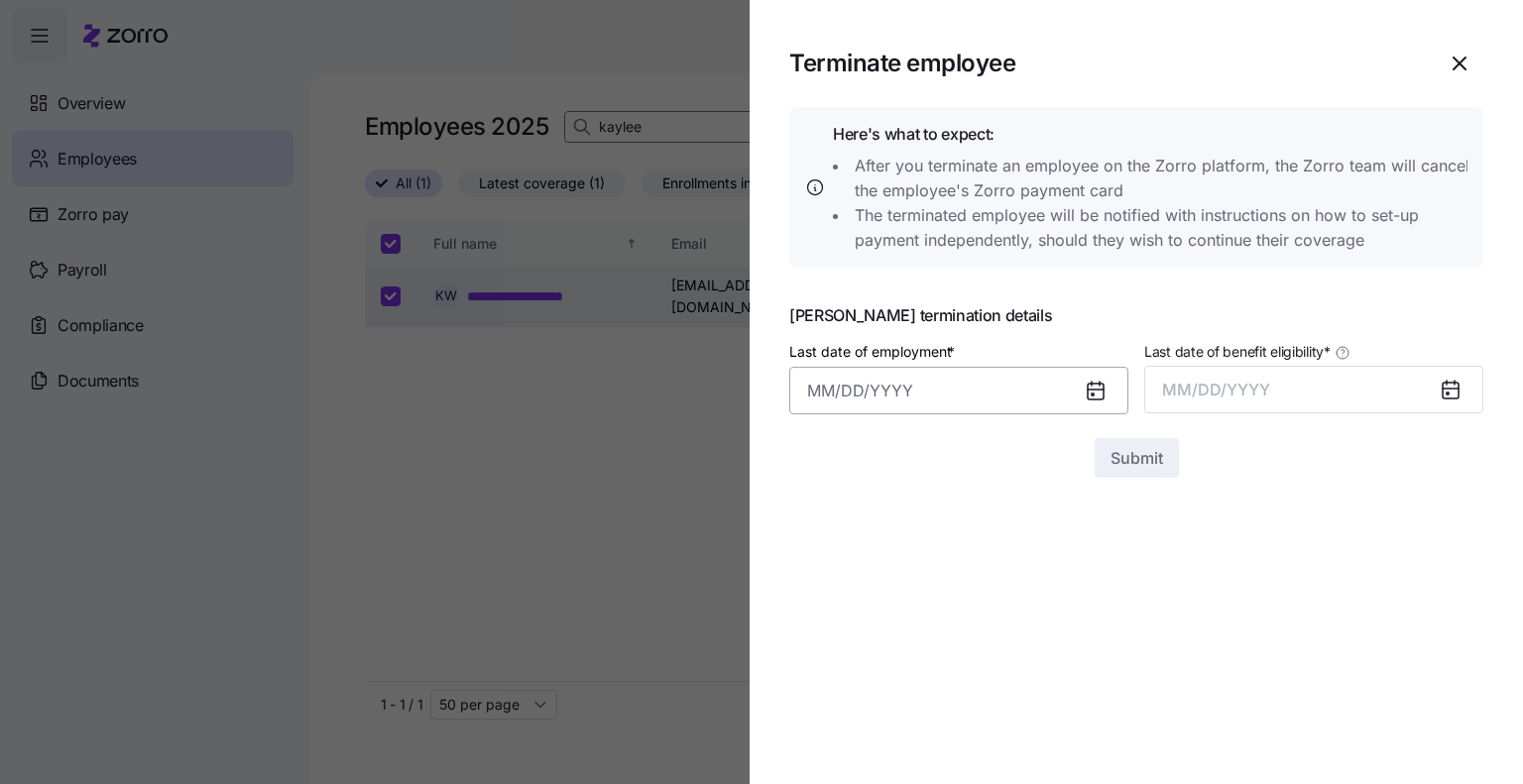 click on "Last date of employment  *" at bounding box center (959, 391) 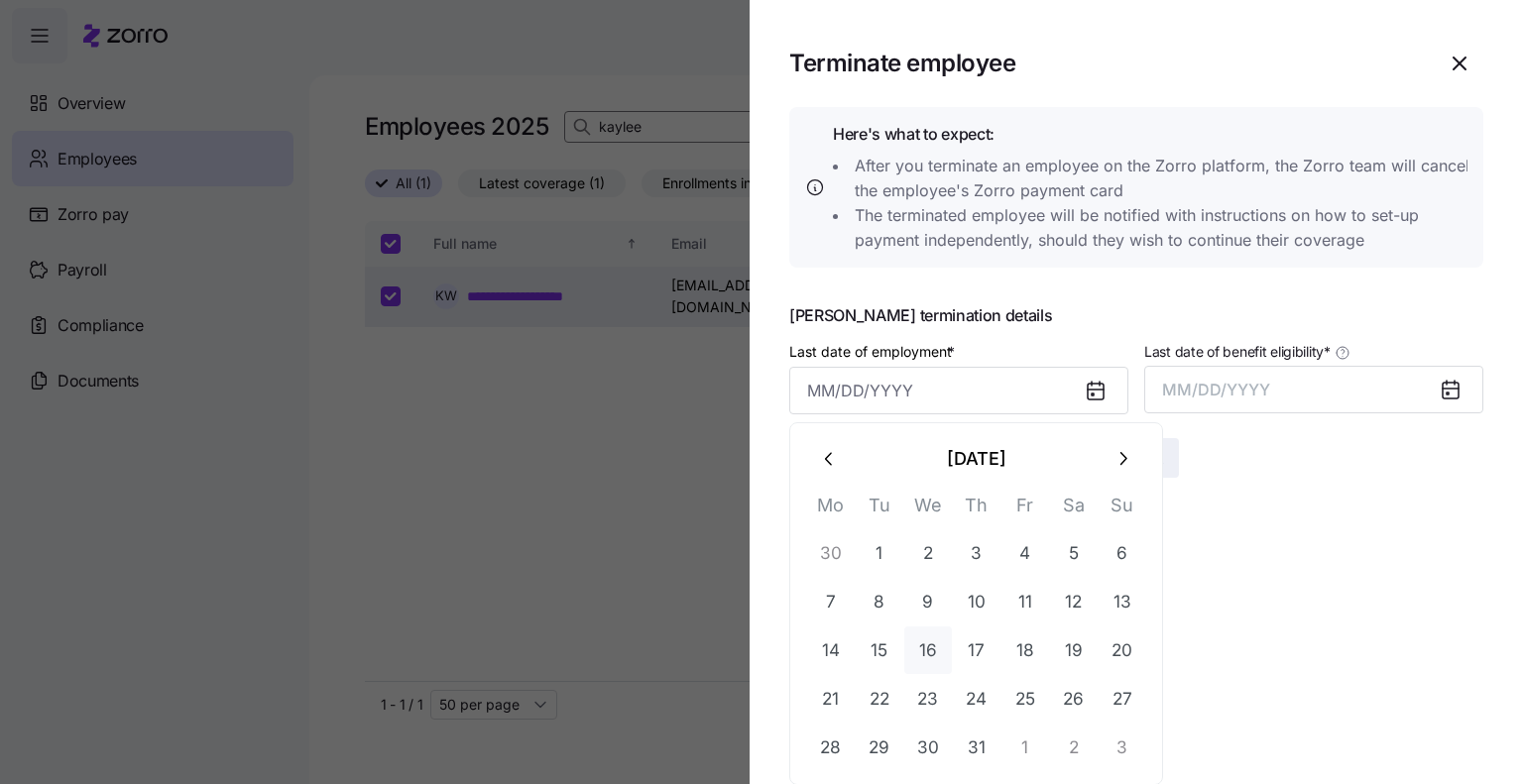 click on "16" at bounding box center (928, 650) 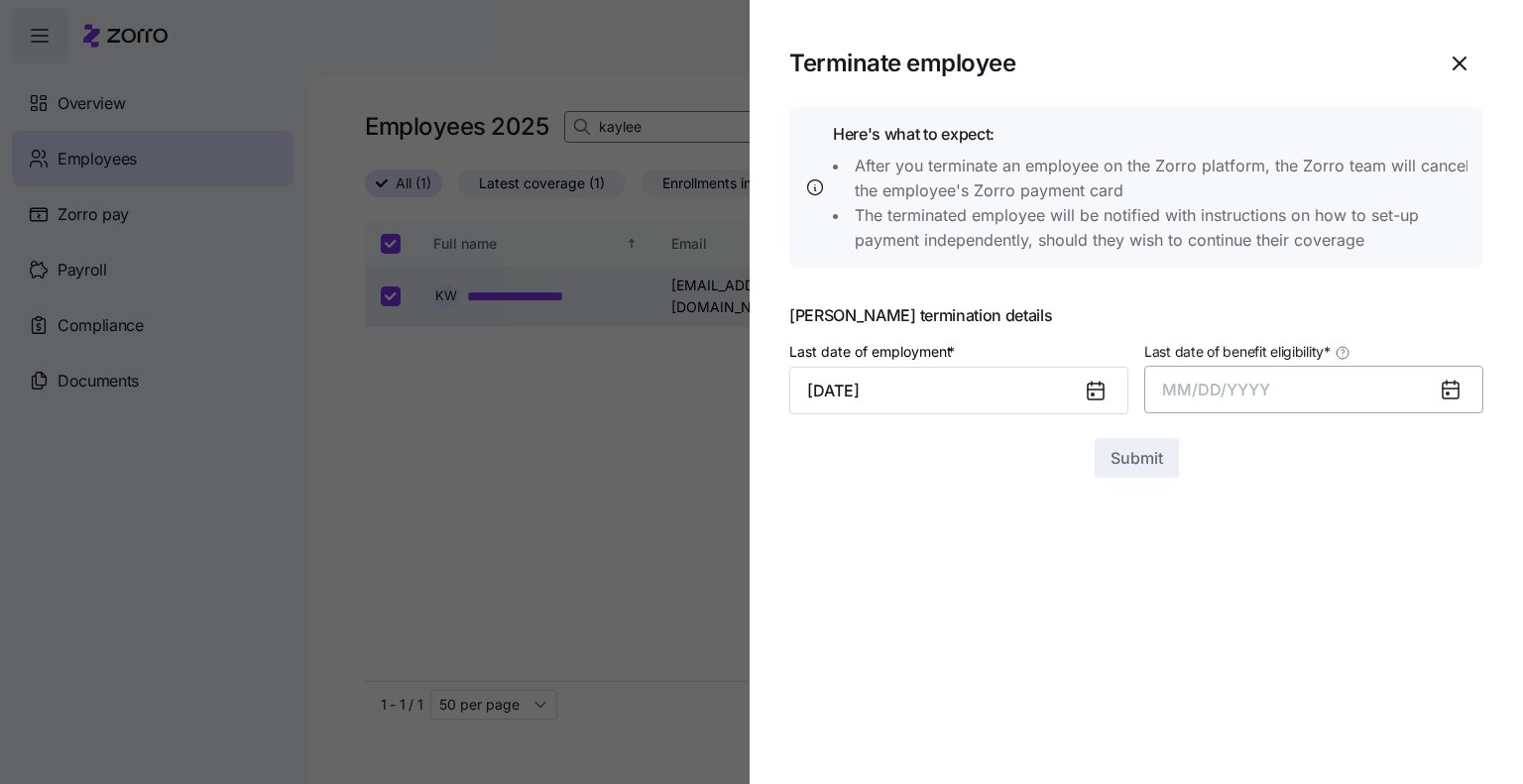 click on "MM/DD/YYYY" at bounding box center [1216, 390] 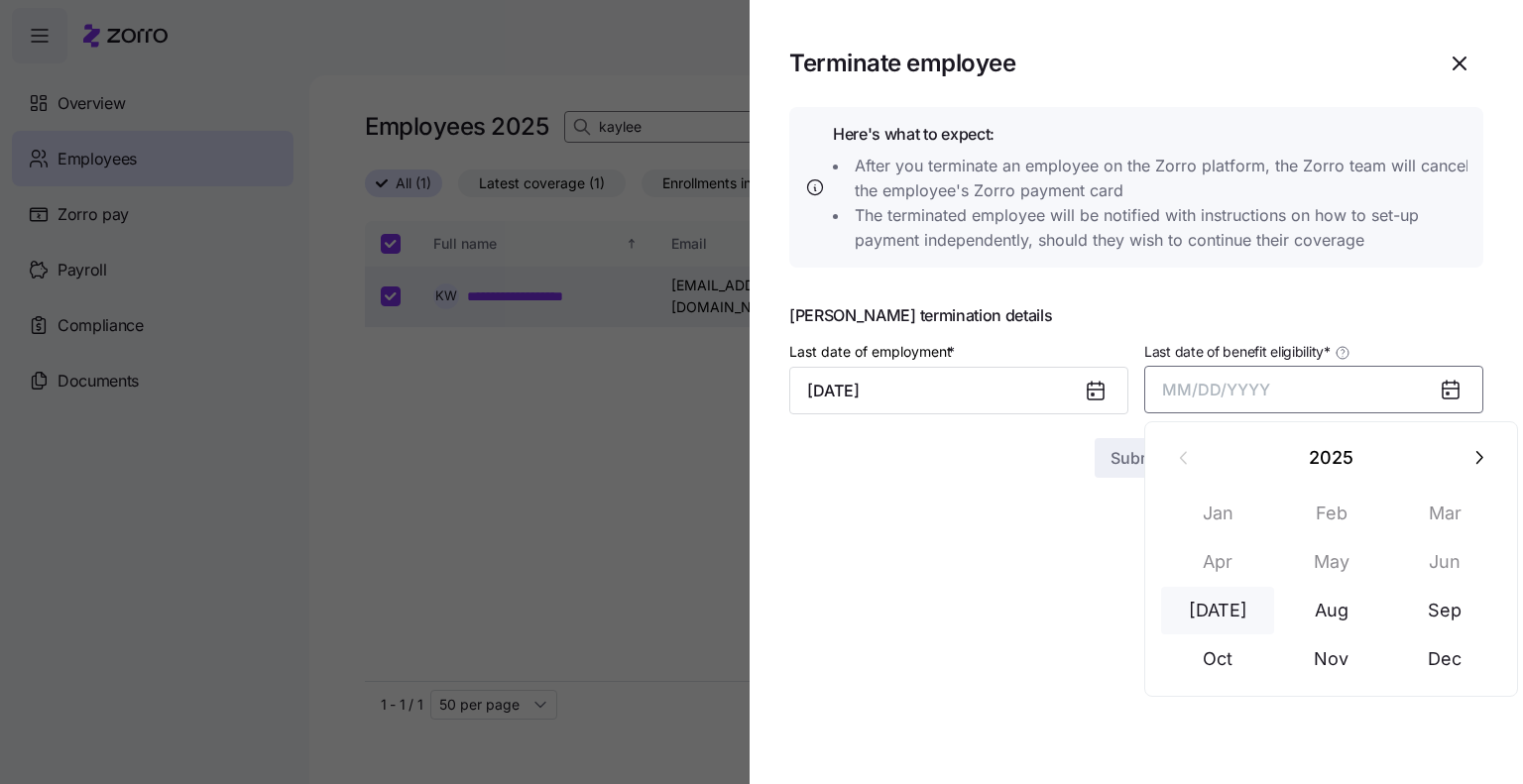 click on "[DATE]" at bounding box center (1218, 611) 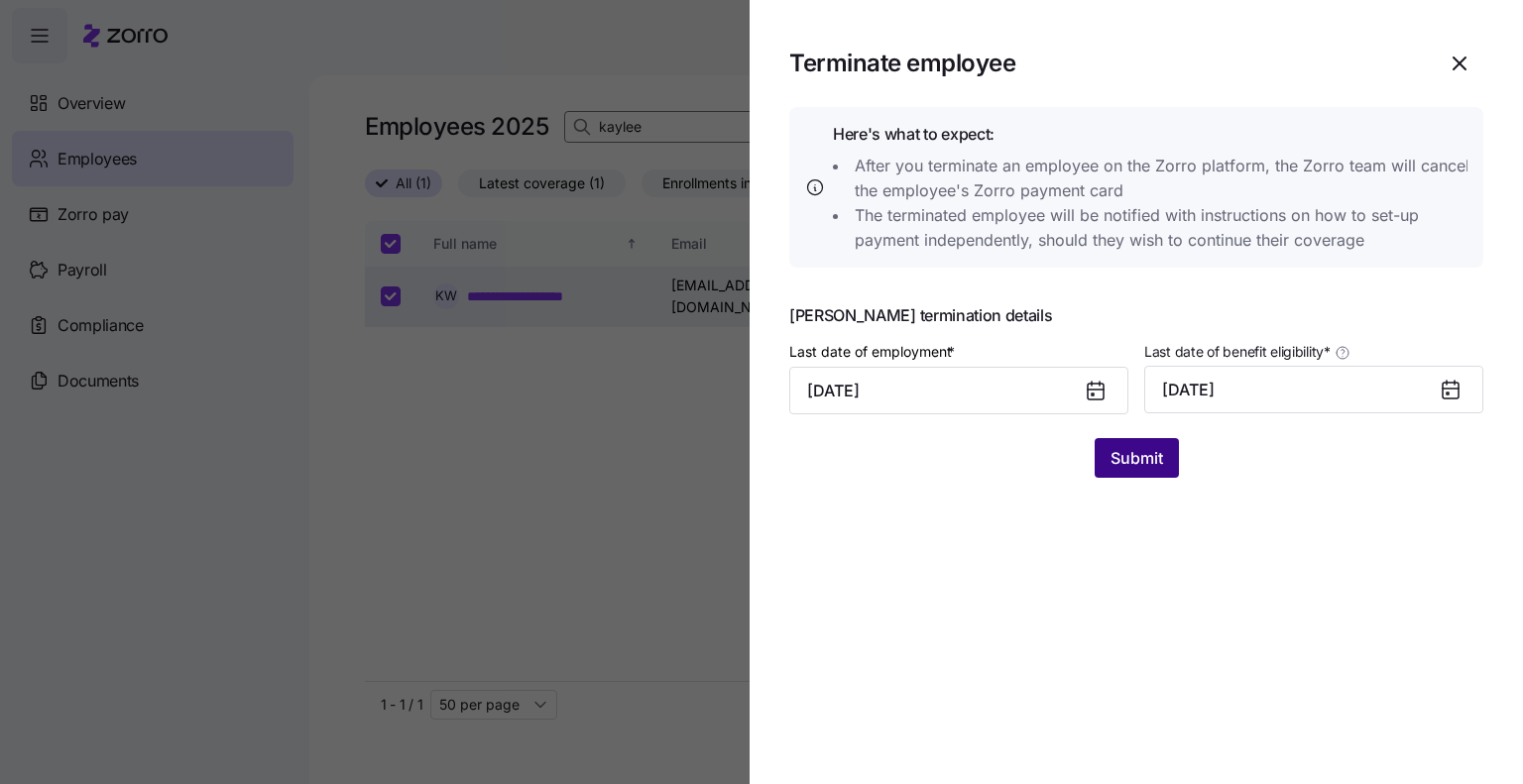 click on "Submit" at bounding box center [1136, 458] 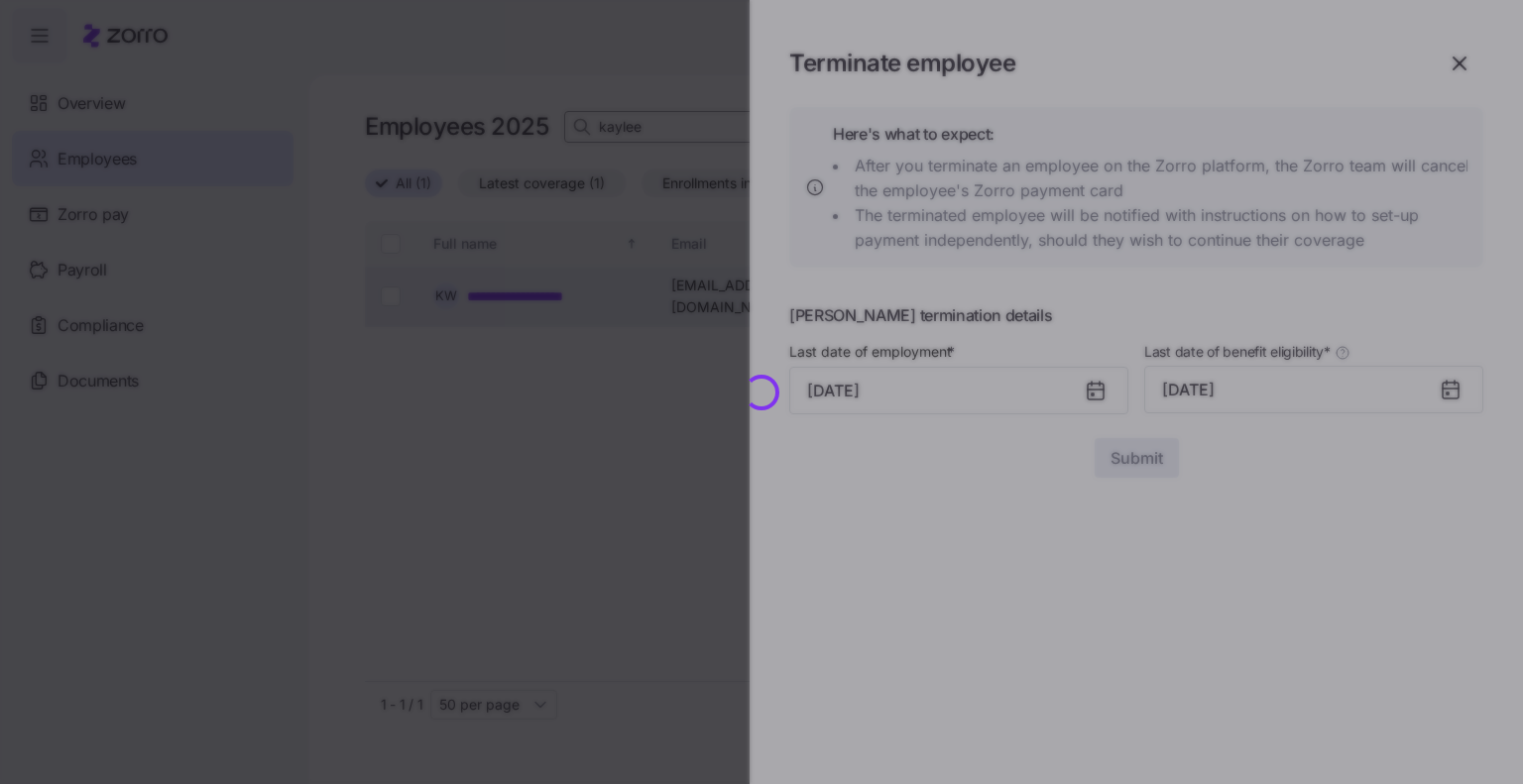 checkbox on "false" 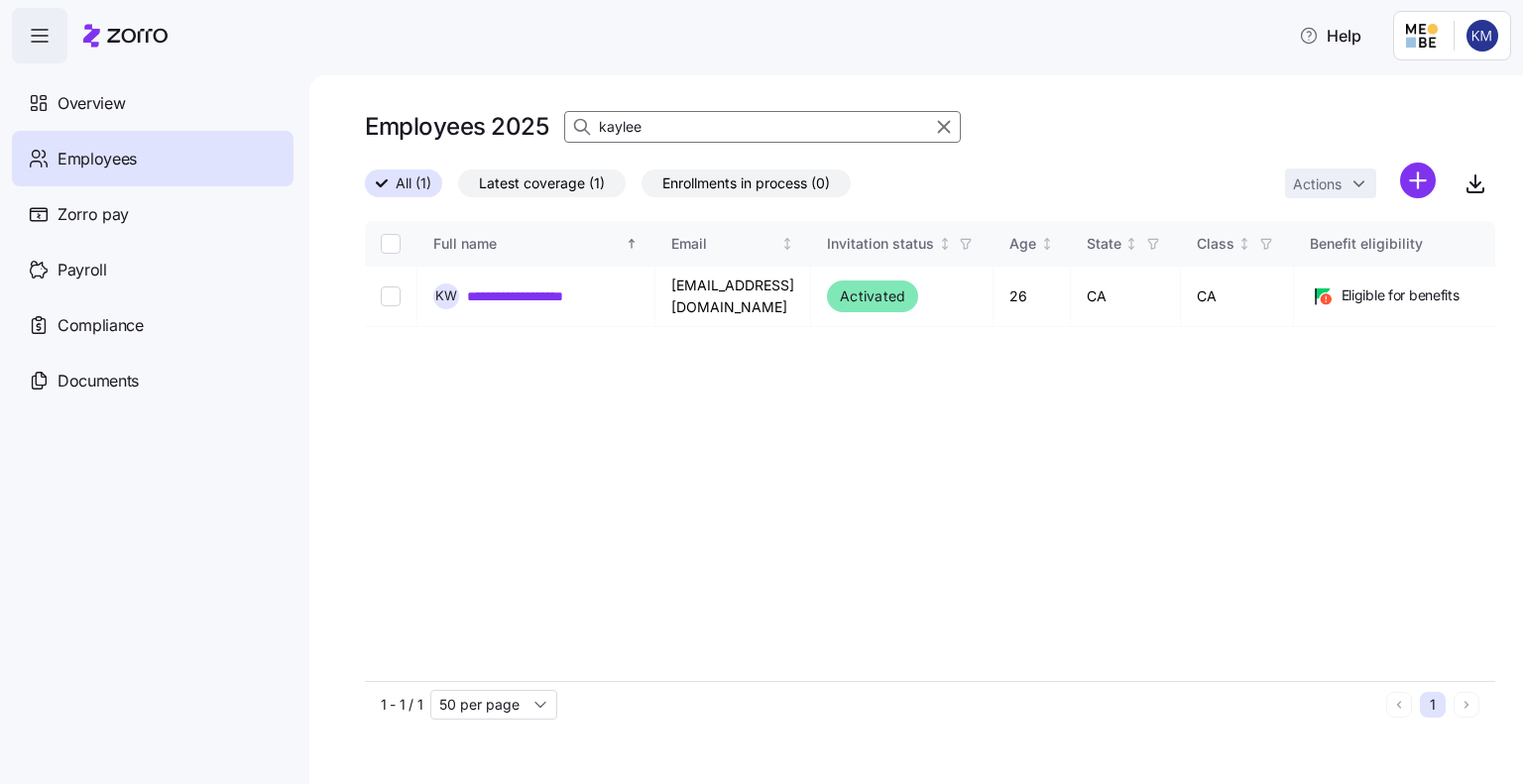 drag, startPoint x: 659, startPoint y: 134, endPoint x: 575, endPoint y: 126, distance: 84.38009 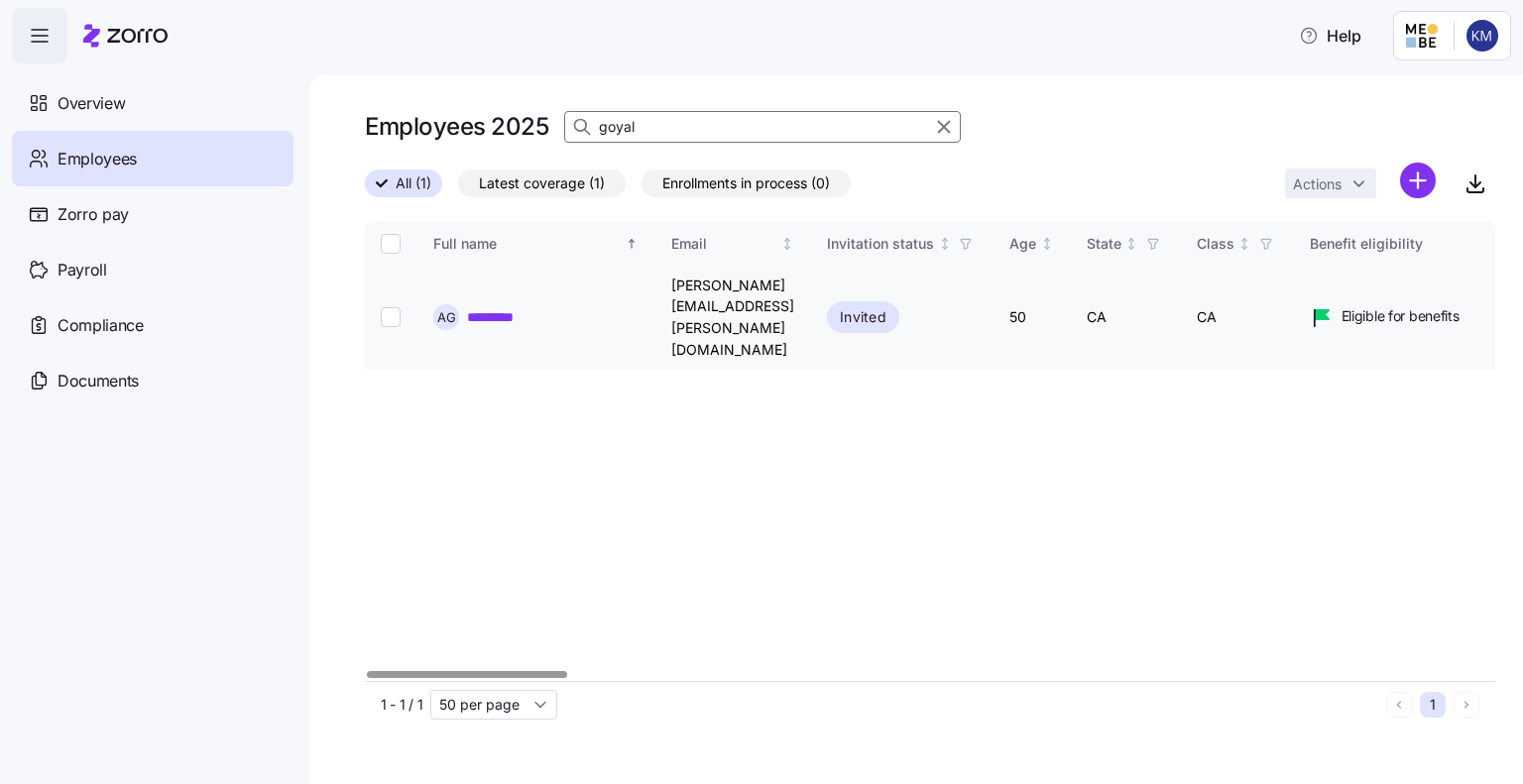 type on "goyal" 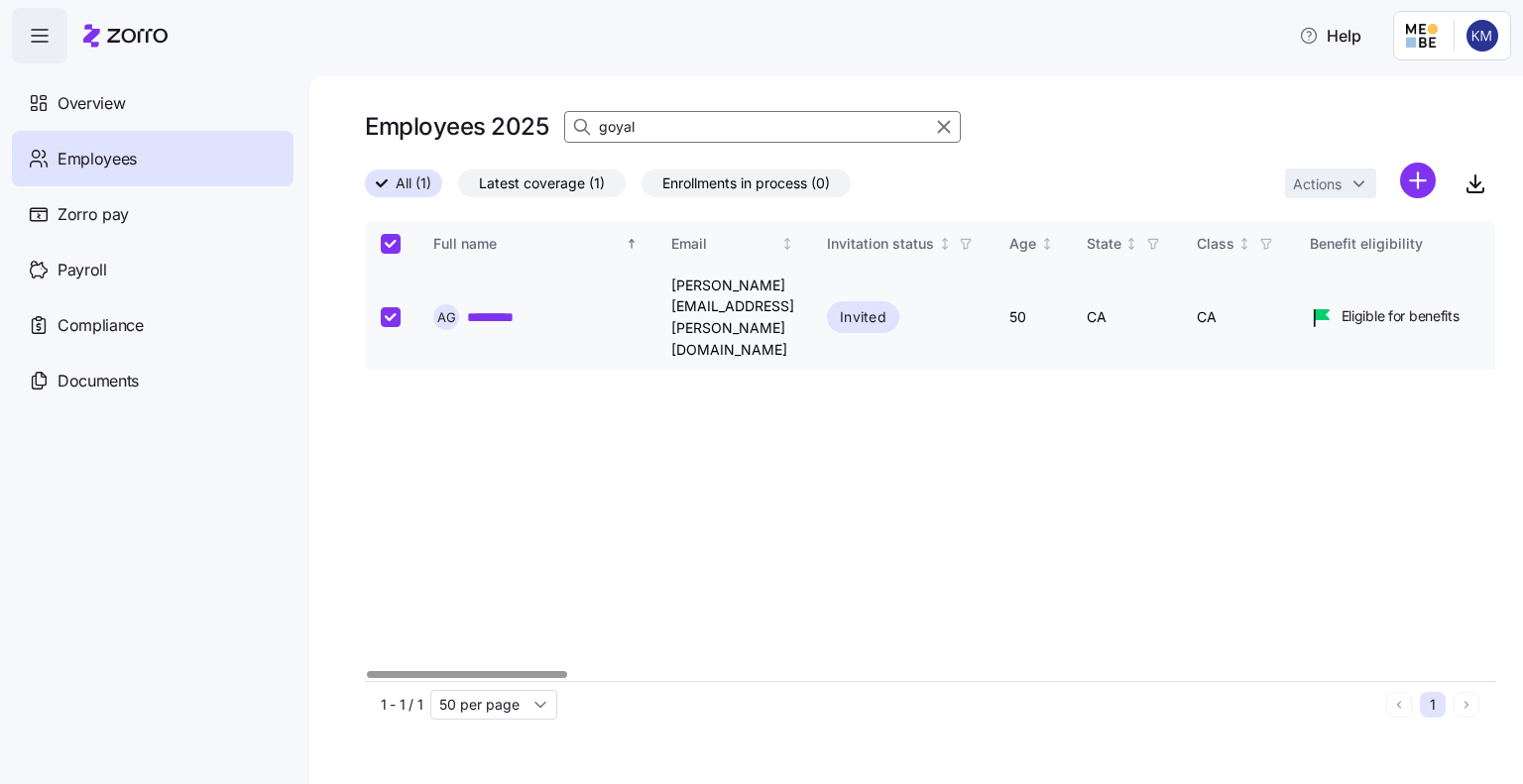 checkbox on "true" 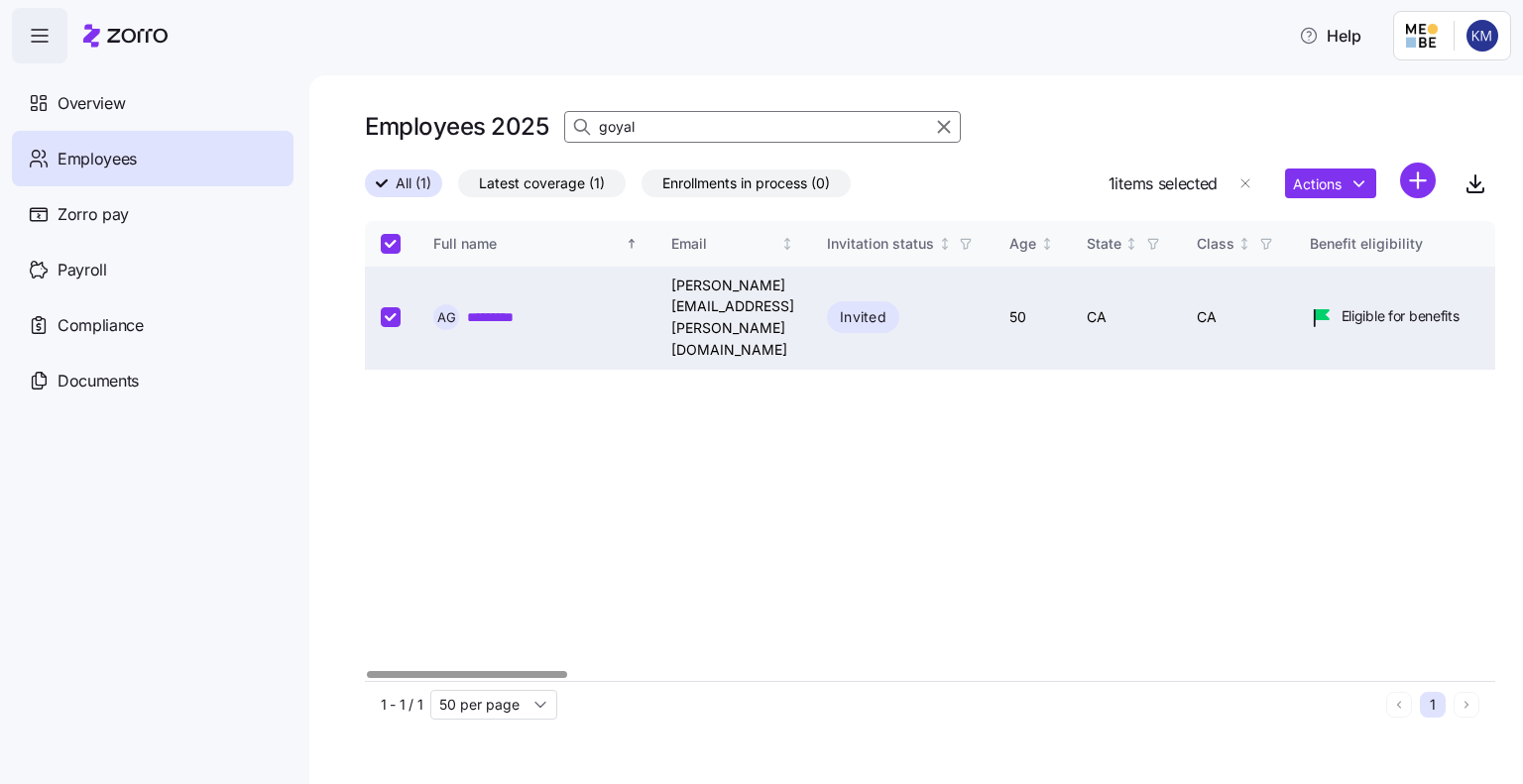 checkbox on "true" 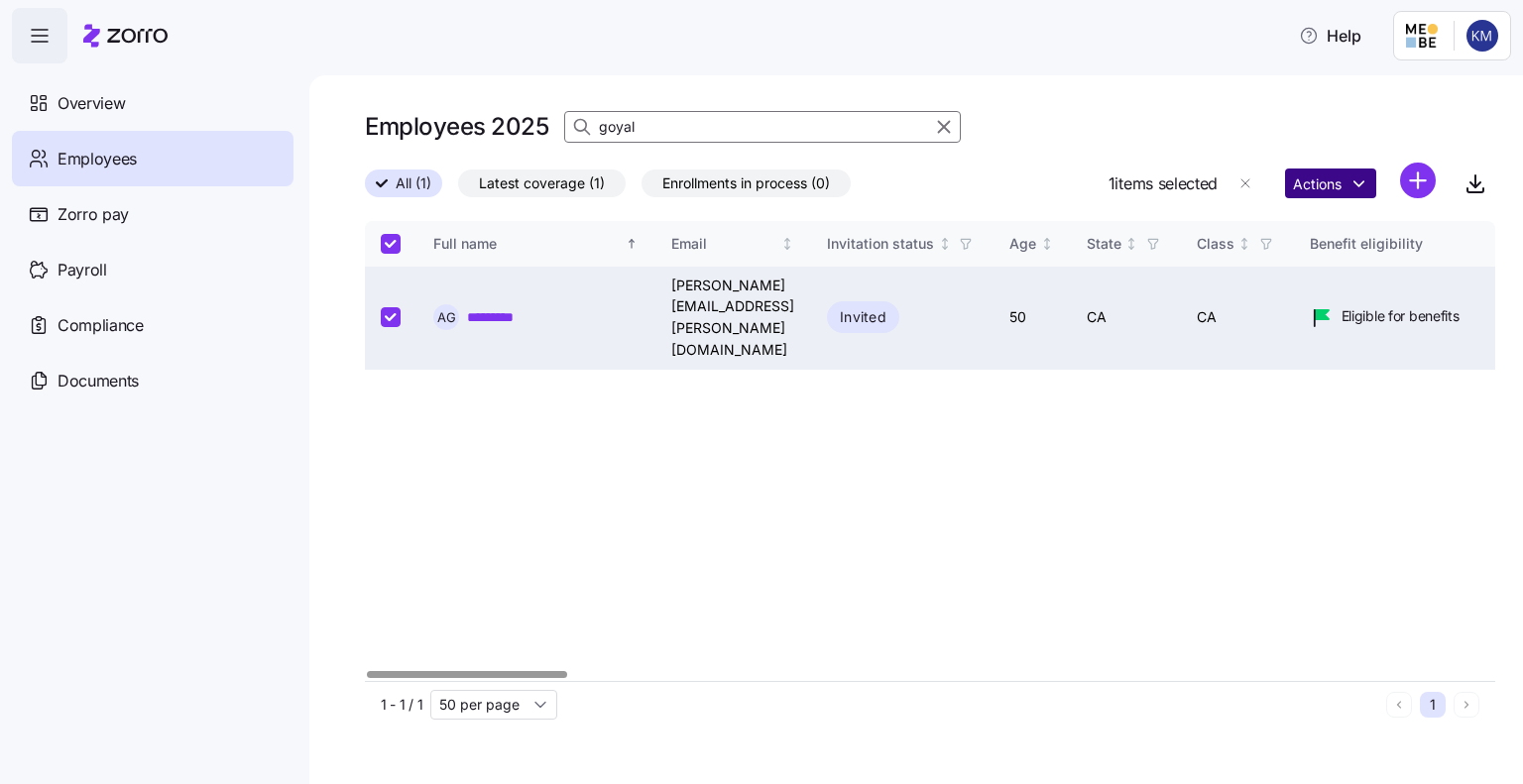 click on "Help Overview Employees Zorro pay Payroll Compliance Documents Employees 2025 goyal All (1) Latest coverage (1) Enrollments in process (0) 1  items selected Actions Full name Email Invitation status Age State Class Benefit eligibility Role Status Election start Election end Coverage start Coverage end Type QLE Submission type Submission date Combined plan Payment method Initial payment status Auto-pay status Carrier Plan name Plan ID Plan market Family unit Children HSA eligible Premium Employer contribution Employee contribution Allowance Zorro ID Employee ID Sub-entity A G ********* [PERSON_NAME][EMAIL_ADDRESS][PERSON_NAME][DOMAIN_NAME] Invited 50 CA [GEOGRAPHIC_DATA] Eligible for benefits Employee Waived coverage [DATE] [DATE] [DATE] [DATE] Open enrollment - By system [DATE] - - - - - - - - - - - - - - - 4a6b1666 12103 126200 1 - 1 / 1 50 per page 1 Employees | Zorro 25 per page 50 per page 100 per page 150 per page" at bounding box center [762, 386] 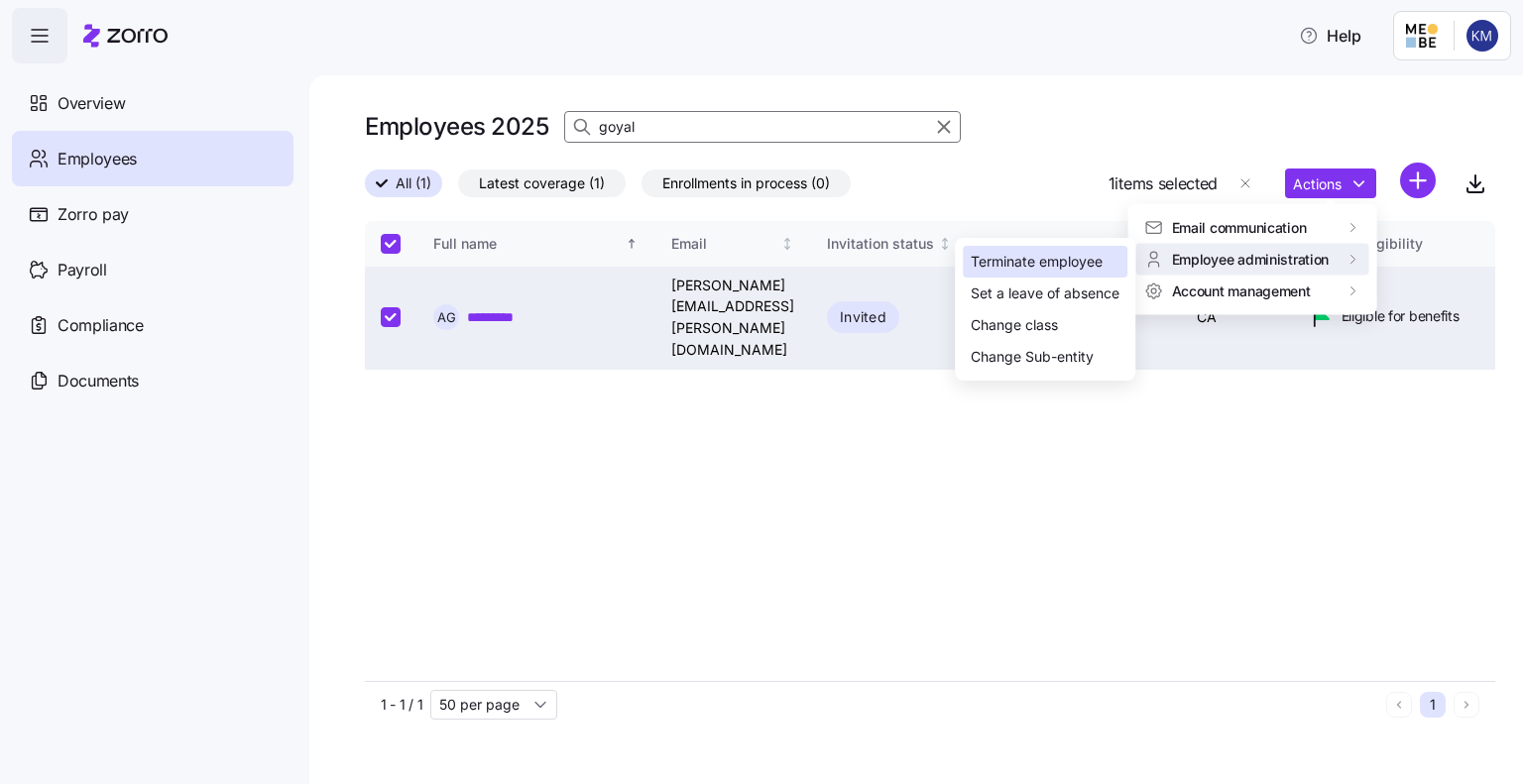 click on "Terminate employee" at bounding box center [1036, 262] 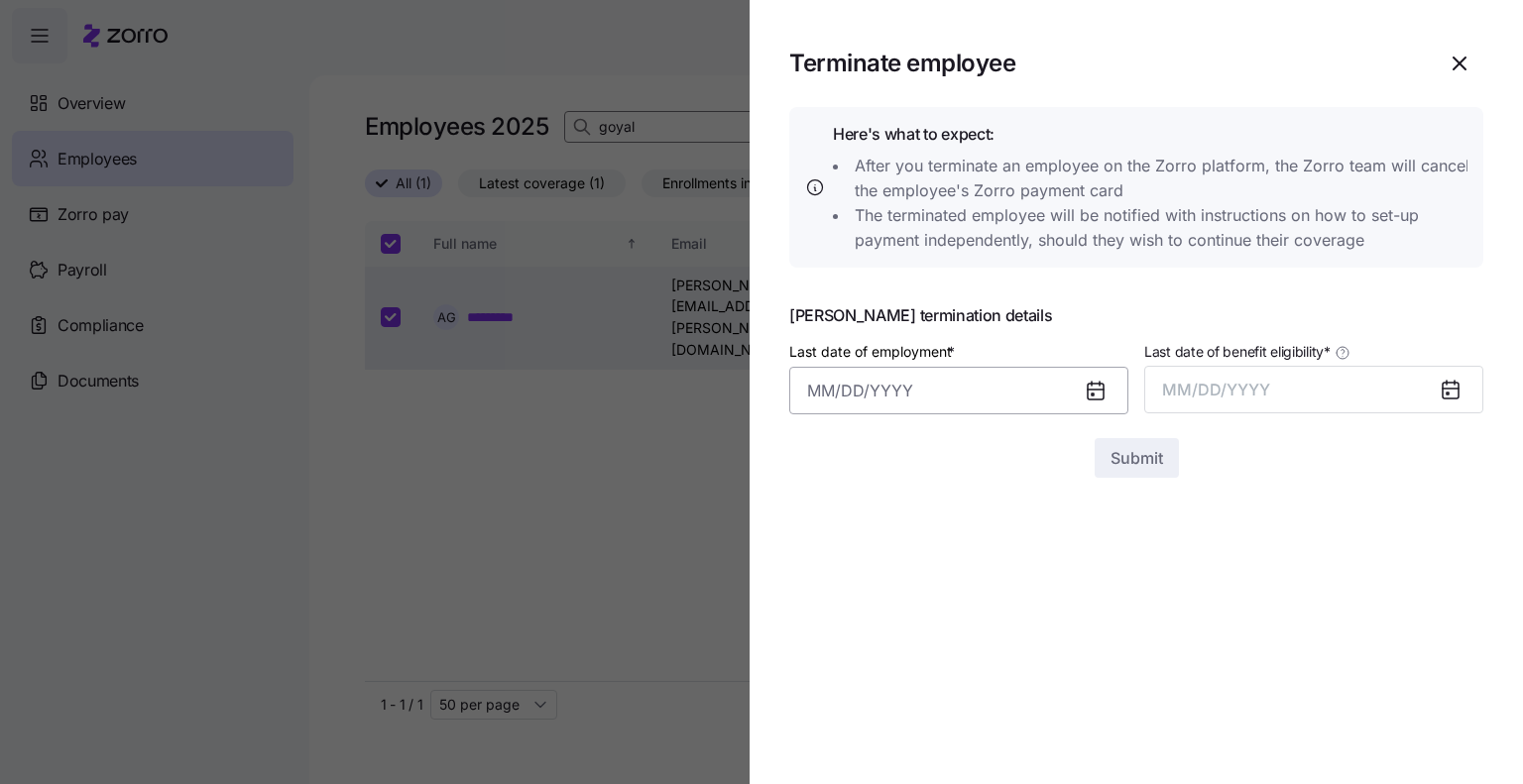 click on "Last date of employment  *" at bounding box center [959, 391] 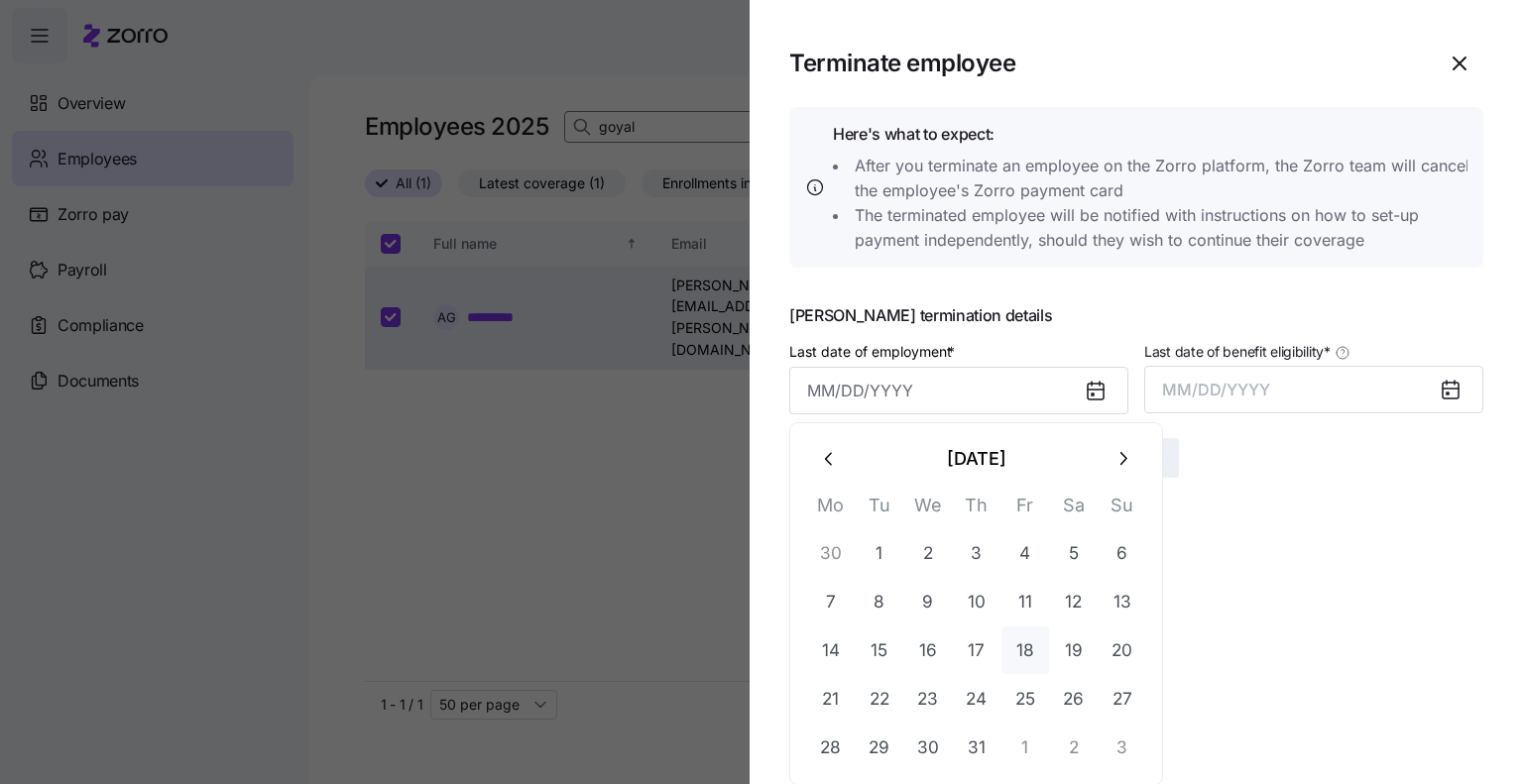 click on "18" at bounding box center [1025, 650] 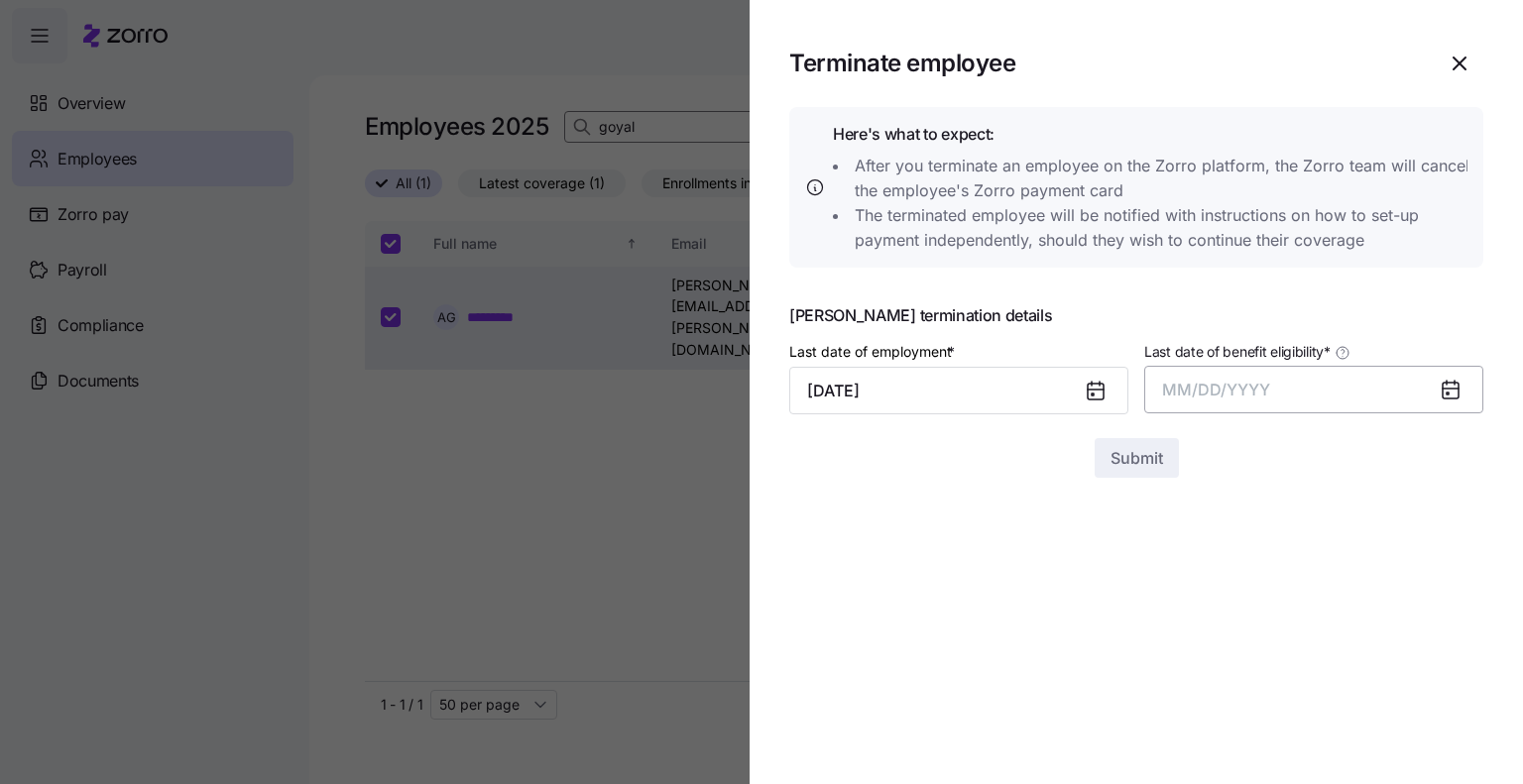 click on "MM/DD/YYYY" at bounding box center [1216, 390] 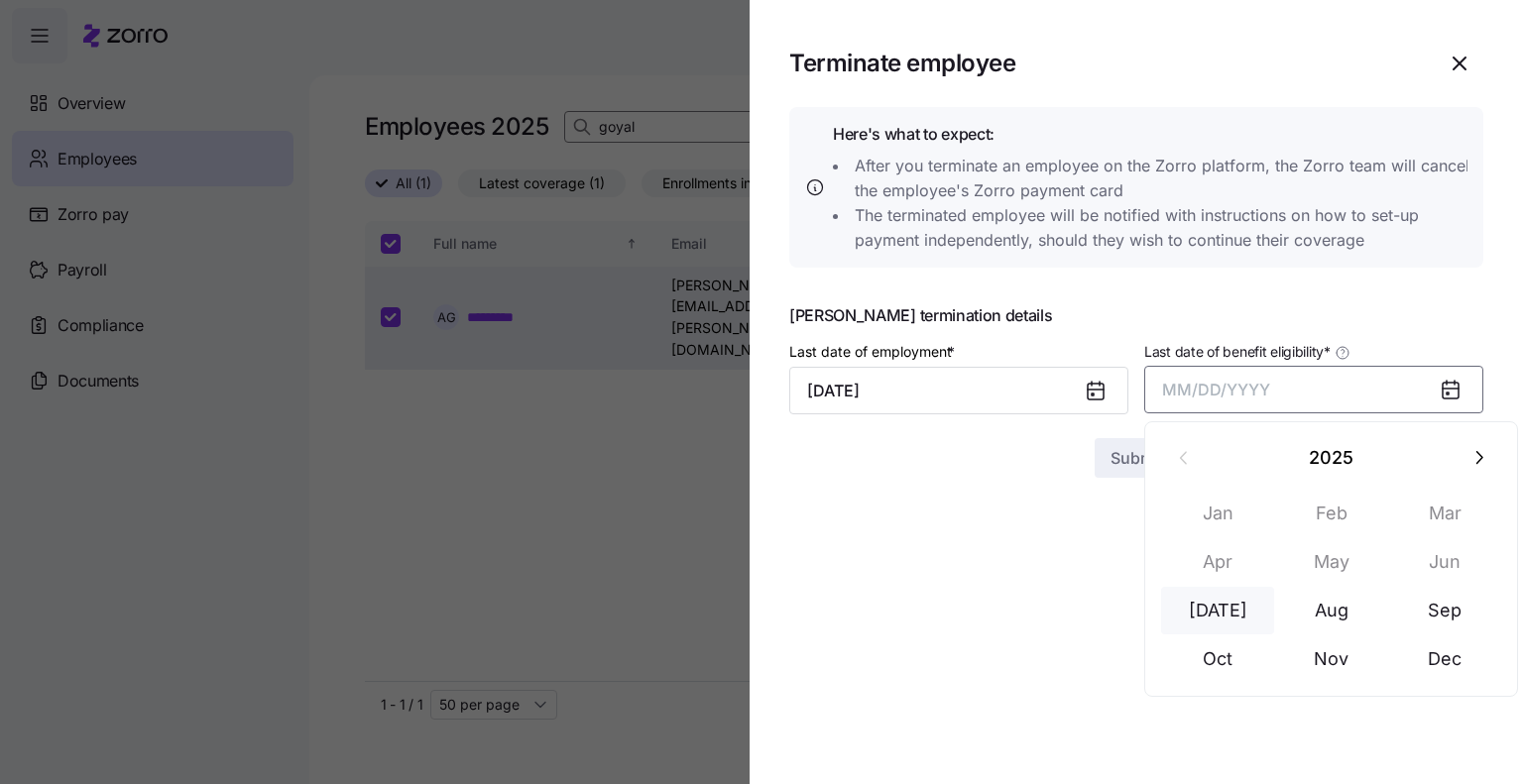 click on "[DATE]" at bounding box center (1218, 611) 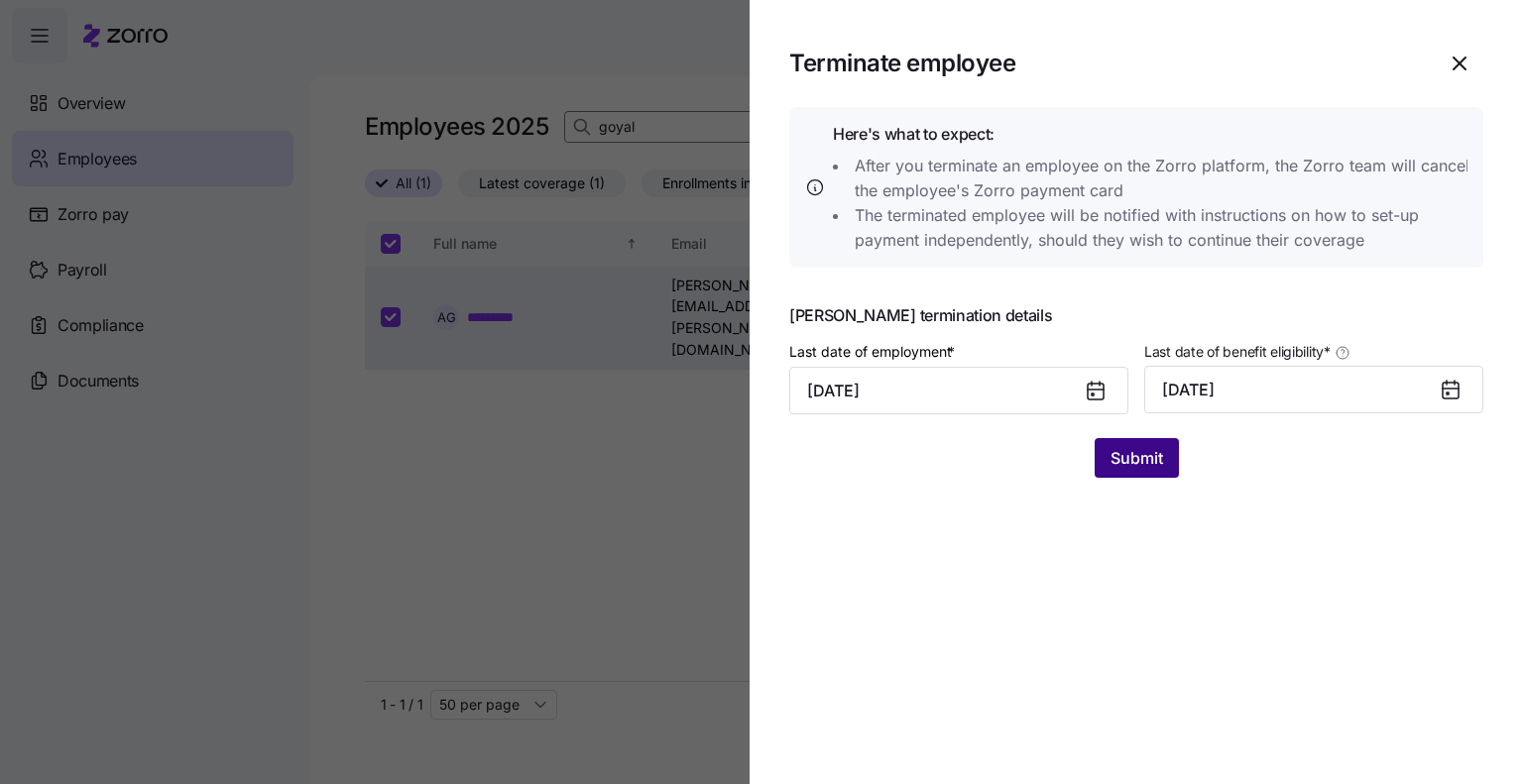 click on "Submit" at bounding box center [1136, 458] 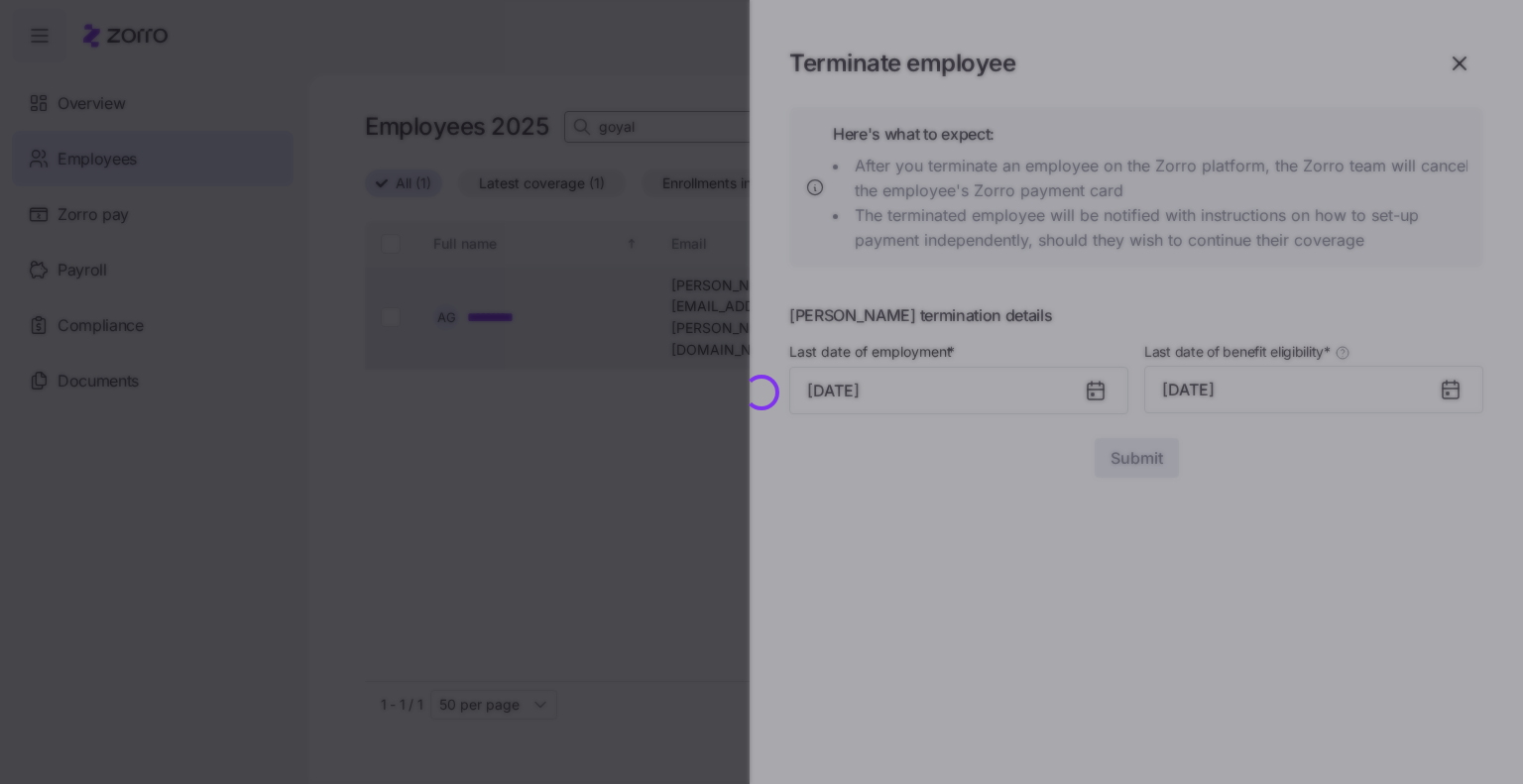 checkbox on "false" 